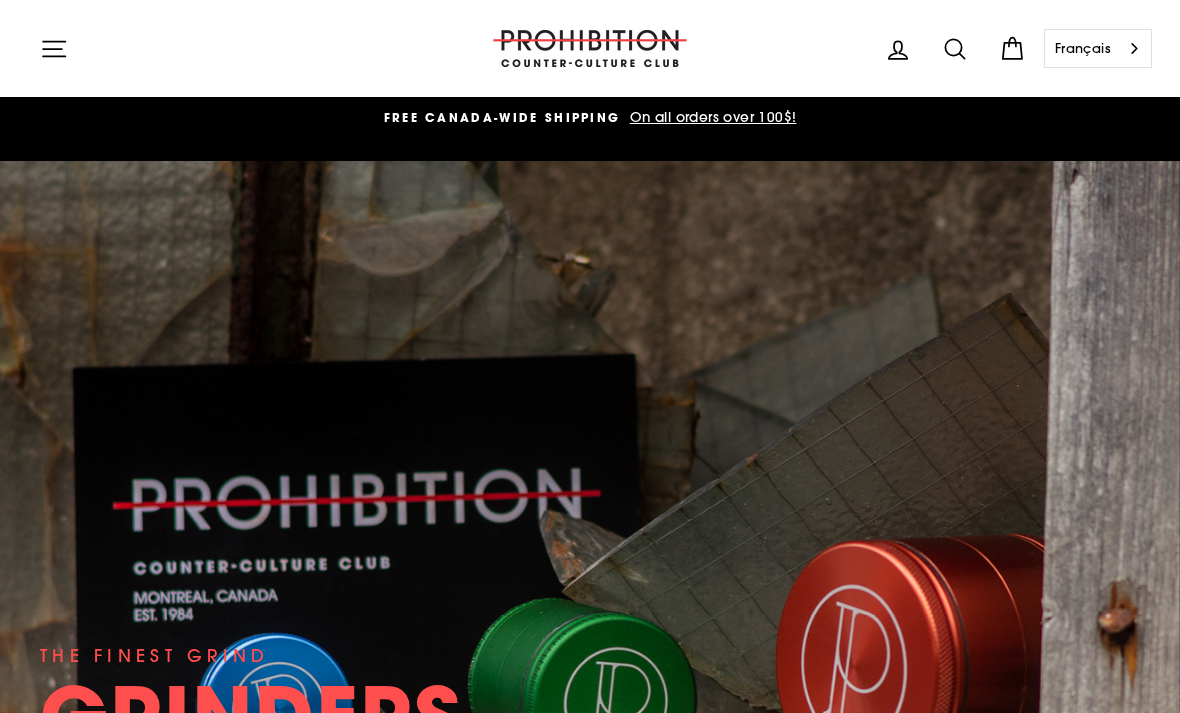 scroll, scrollTop: 0, scrollLeft: 0, axis: both 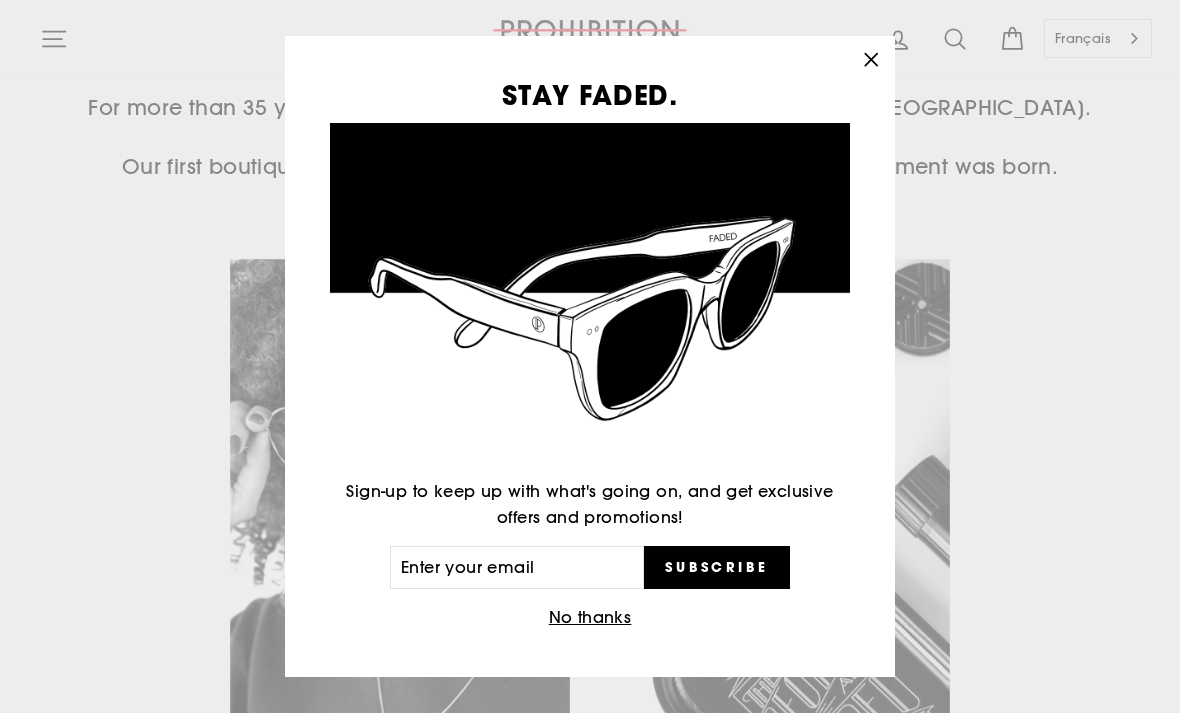 click 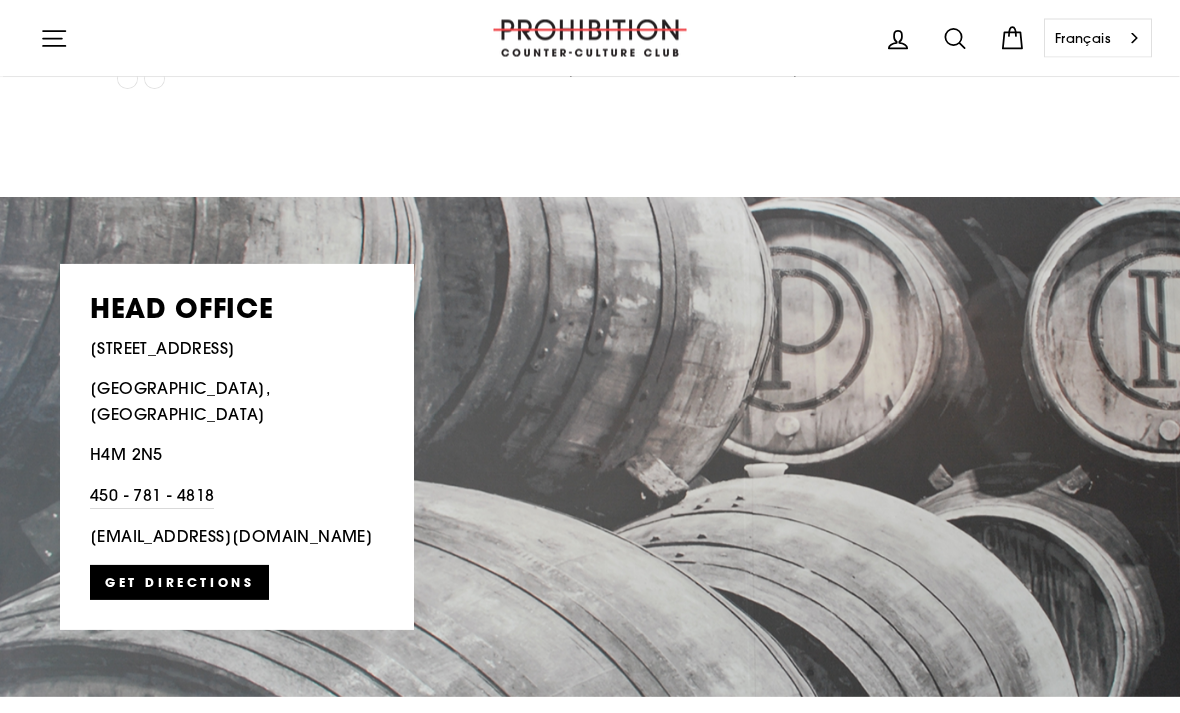 scroll, scrollTop: 4628, scrollLeft: 0, axis: vertical 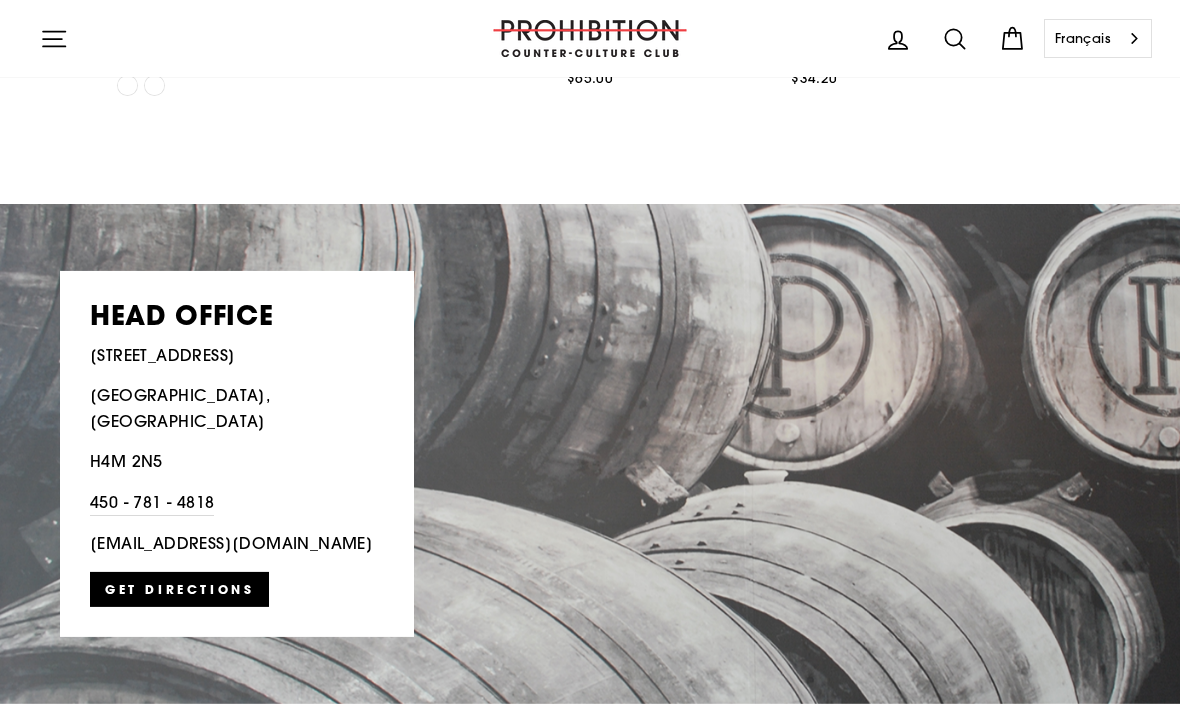 click 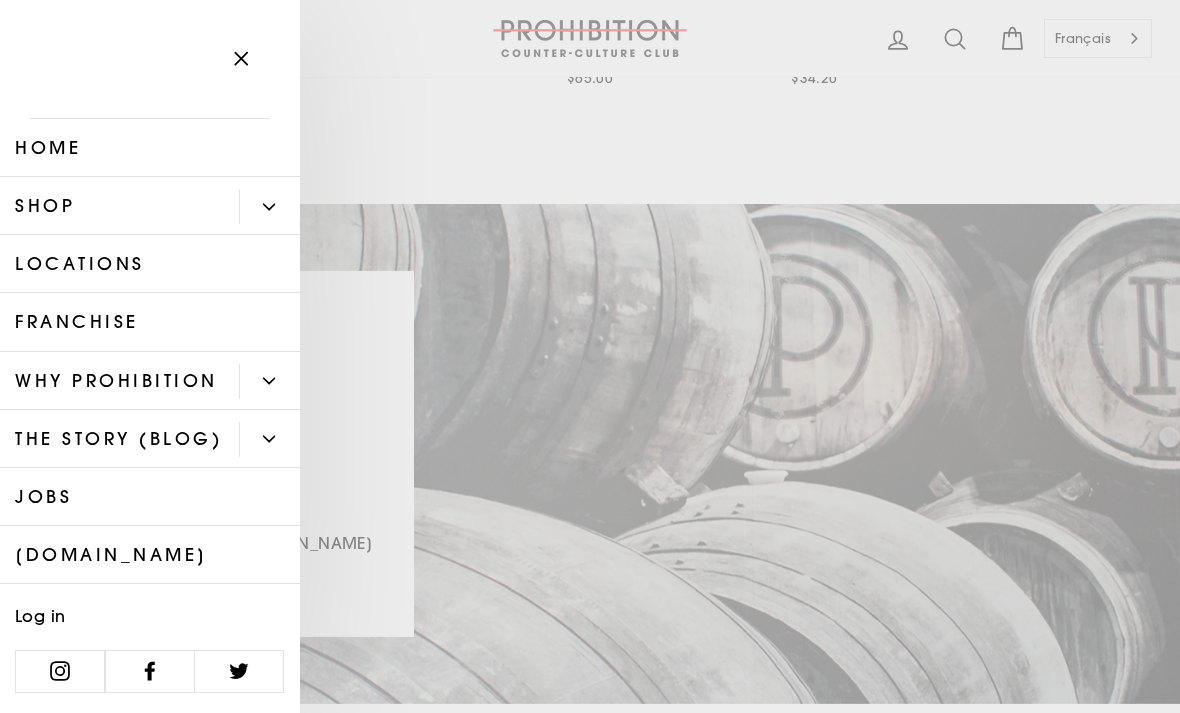 click at bounding box center (269, 206) 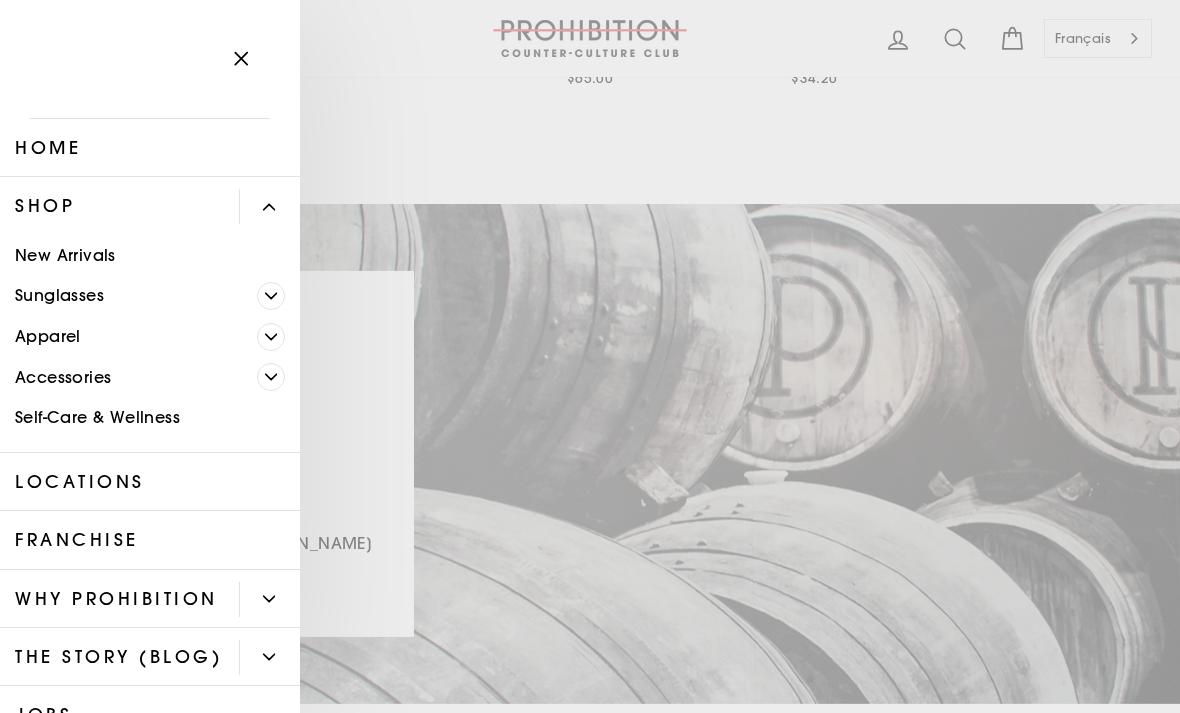 click at bounding box center [271, 337] 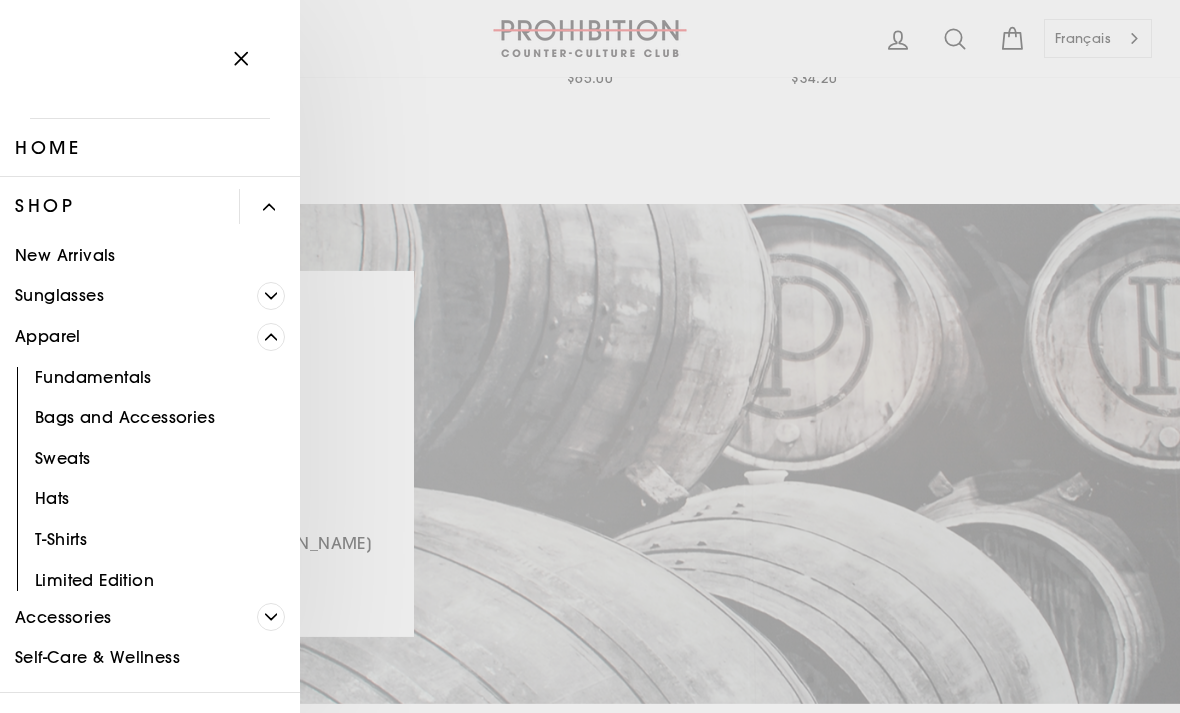 click on "Apparel" at bounding box center [128, 336] 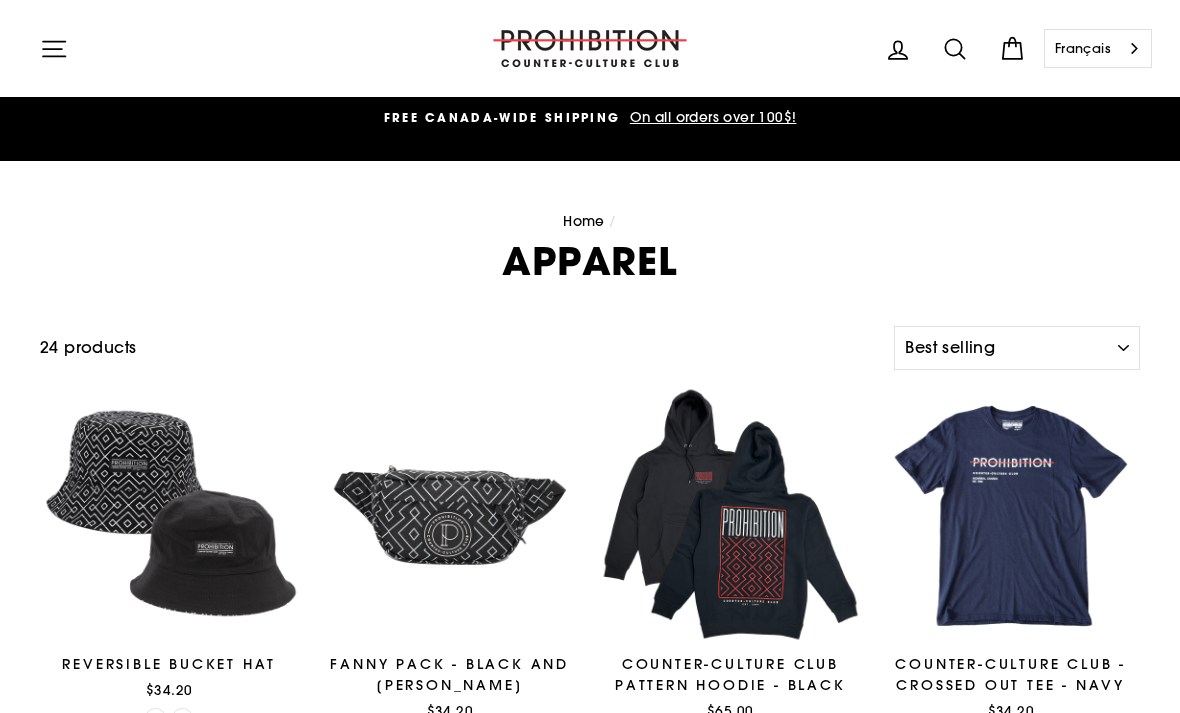select on "best-selling" 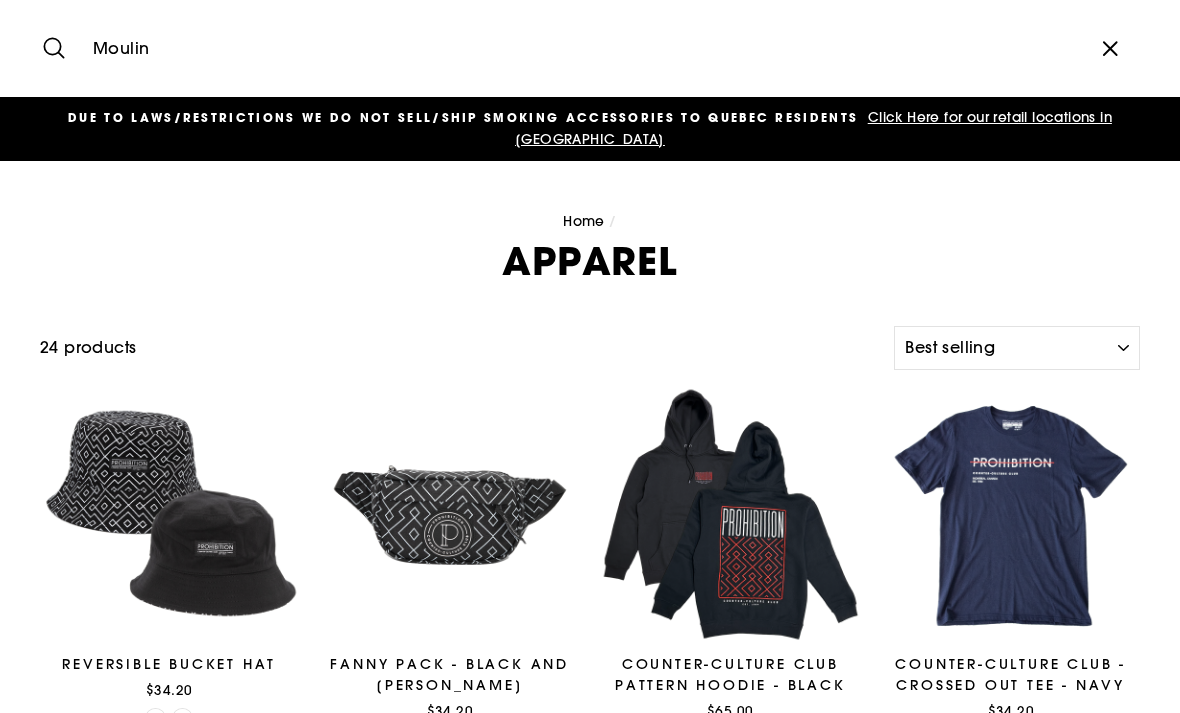type on "Moulin" 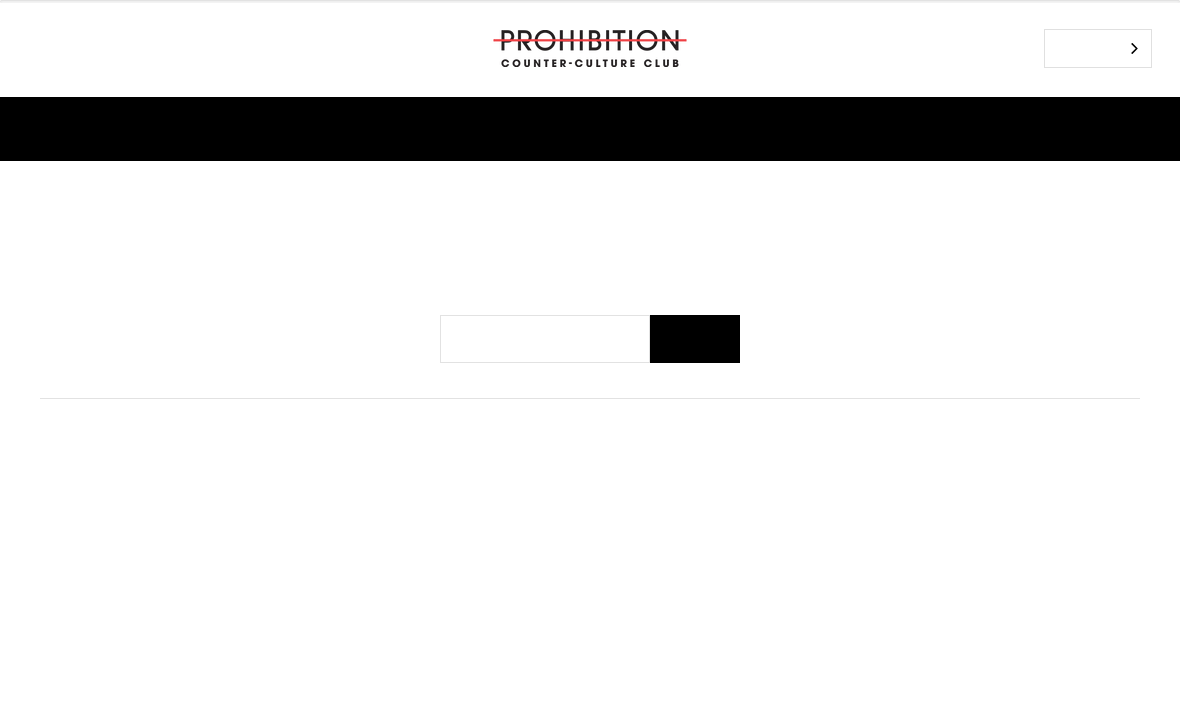scroll, scrollTop: 0, scrollLeft: 0, axis: both 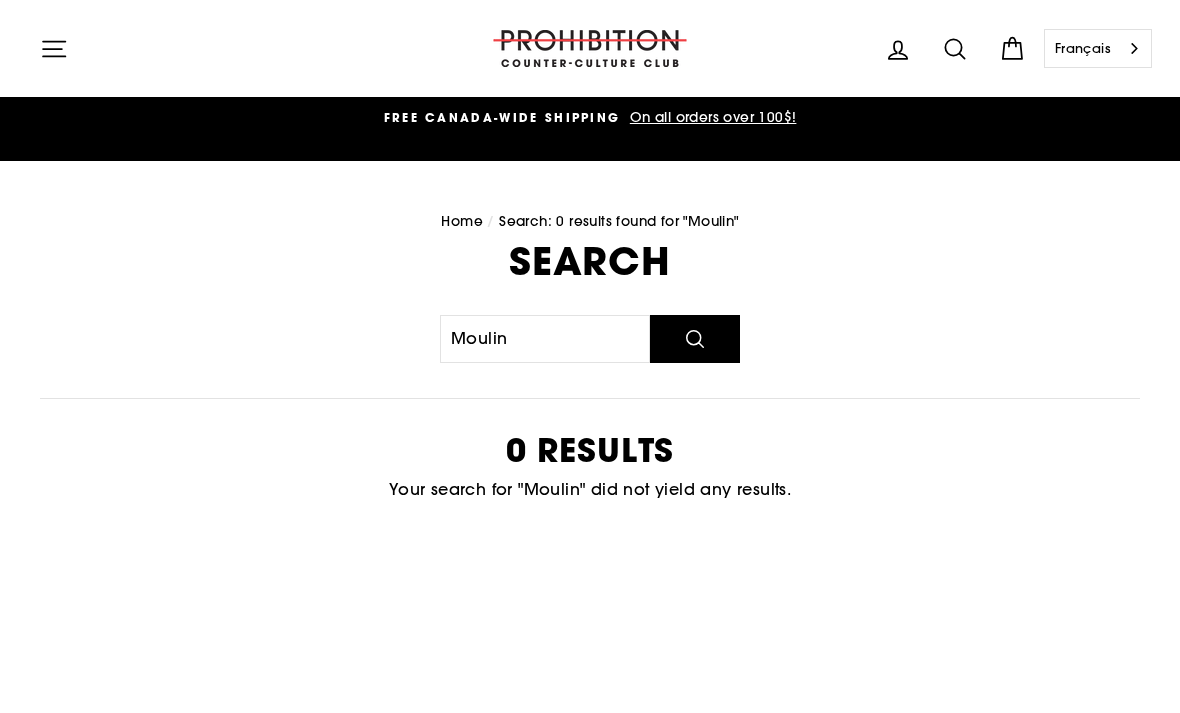 click on "Site navigation" at bounding box center [54, 48] 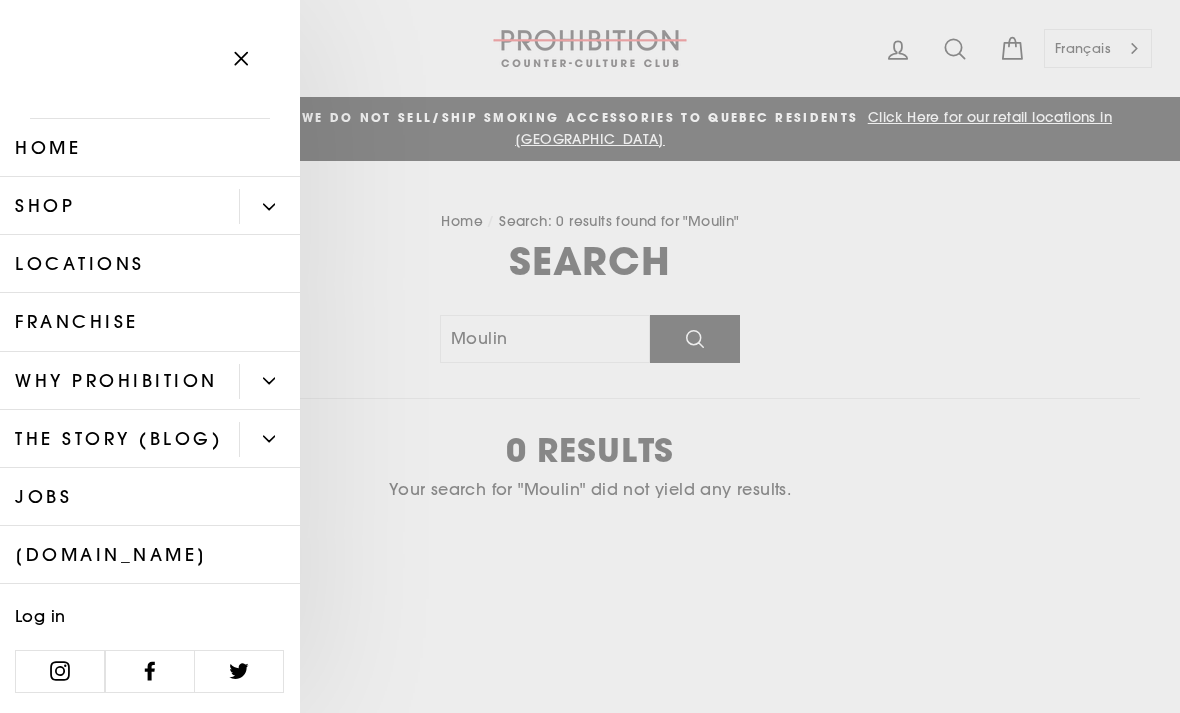click at bounding box center [269, 439] 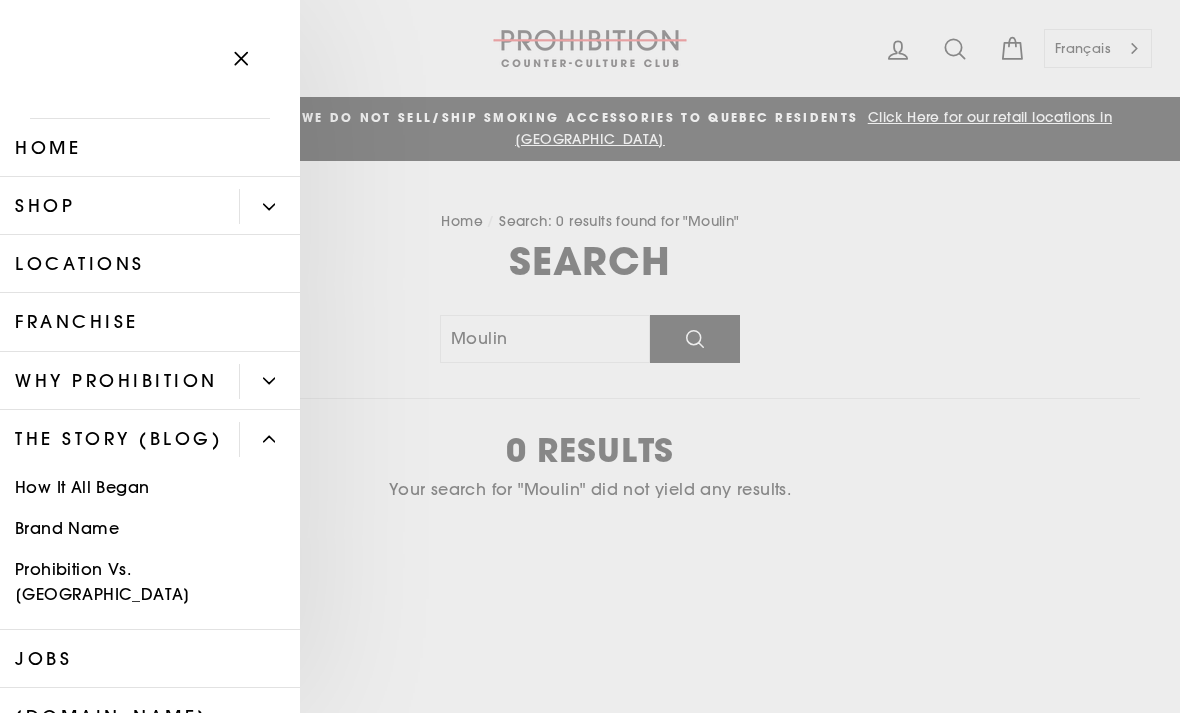 click at bounding box center [269, 439] 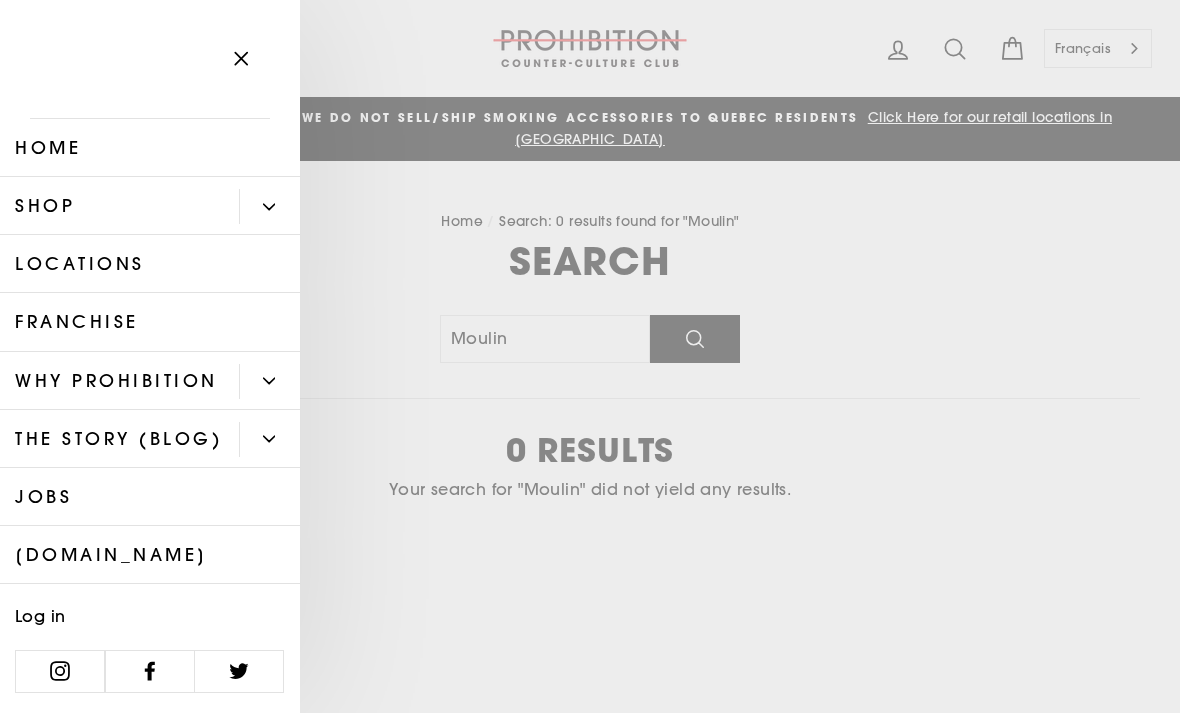 click at bounding box center [269, 206] 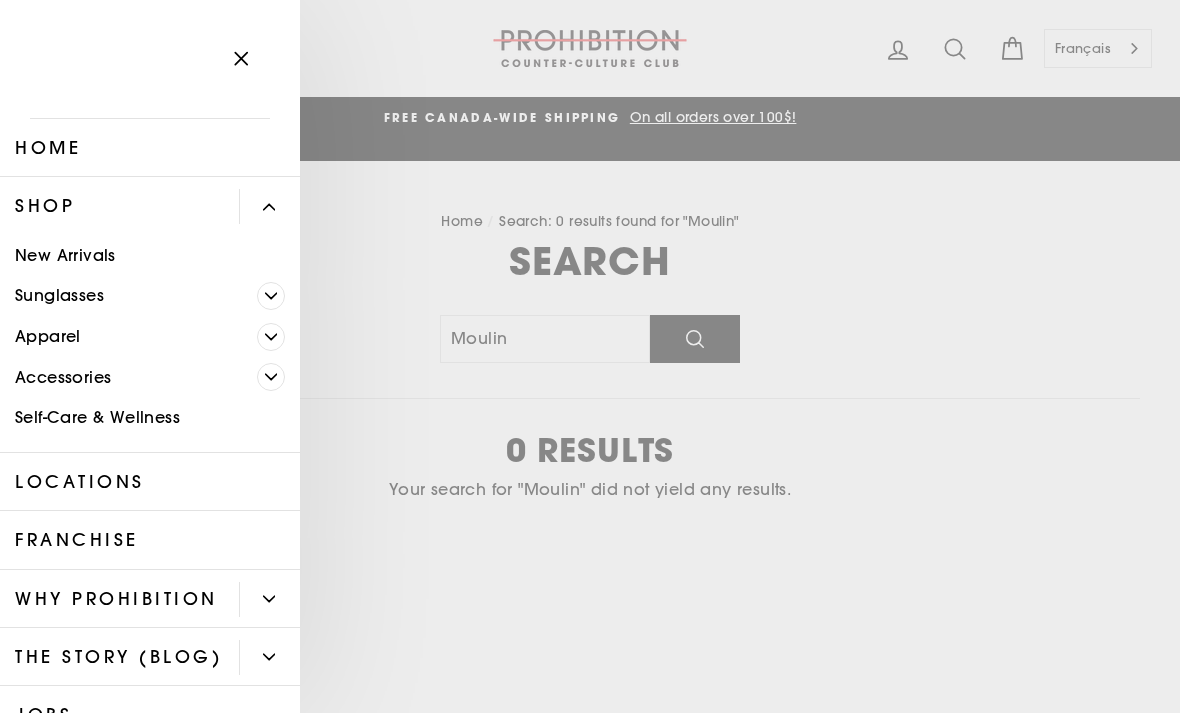 click on "Apparel" at bounding box center (128, 336) 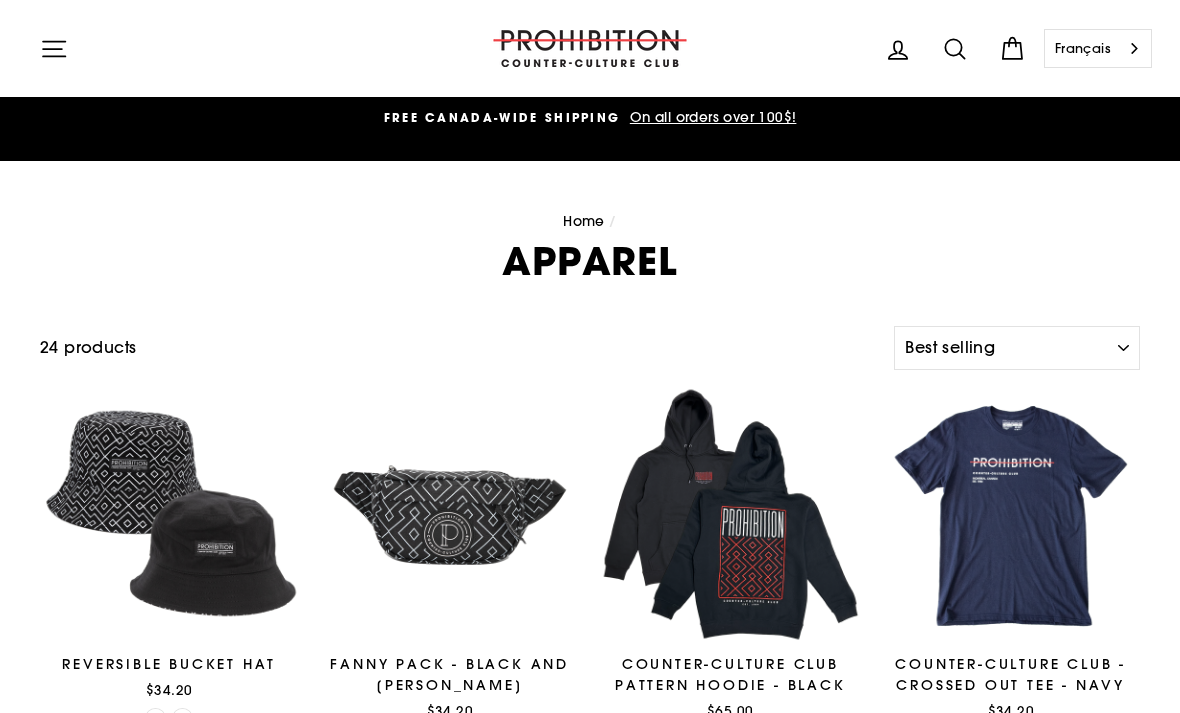 select on "best-selling" 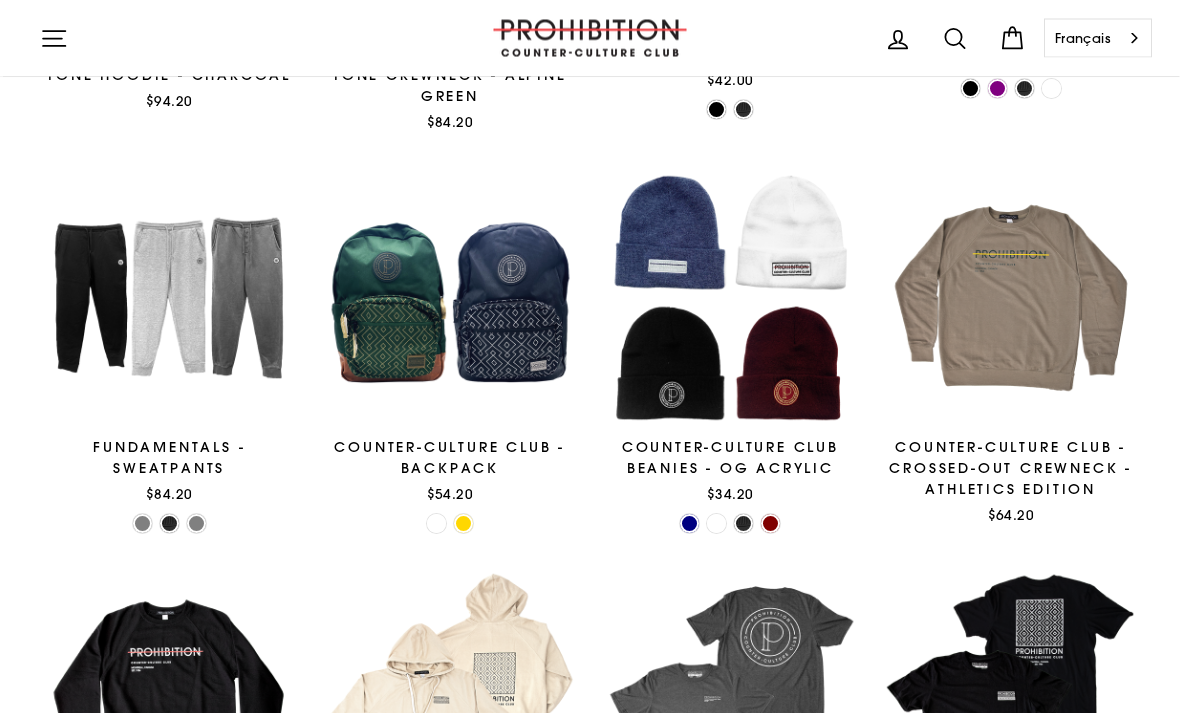 click 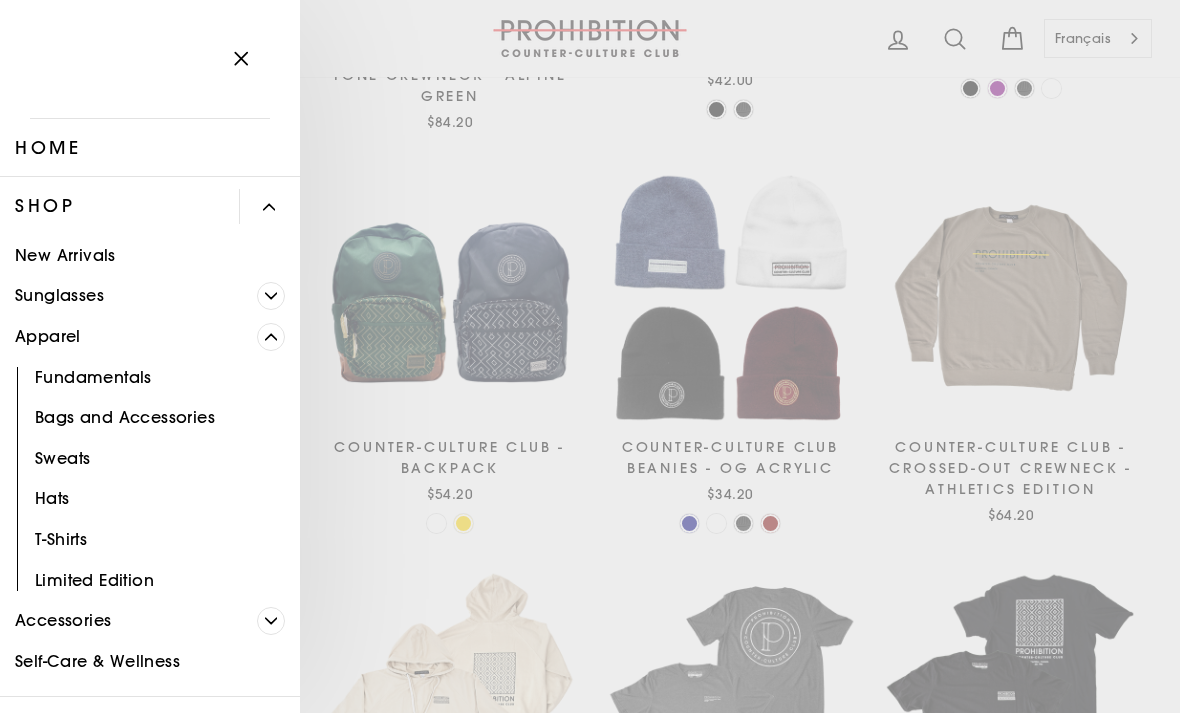 click on "Sunglasses" at bounding box center [128, 296] 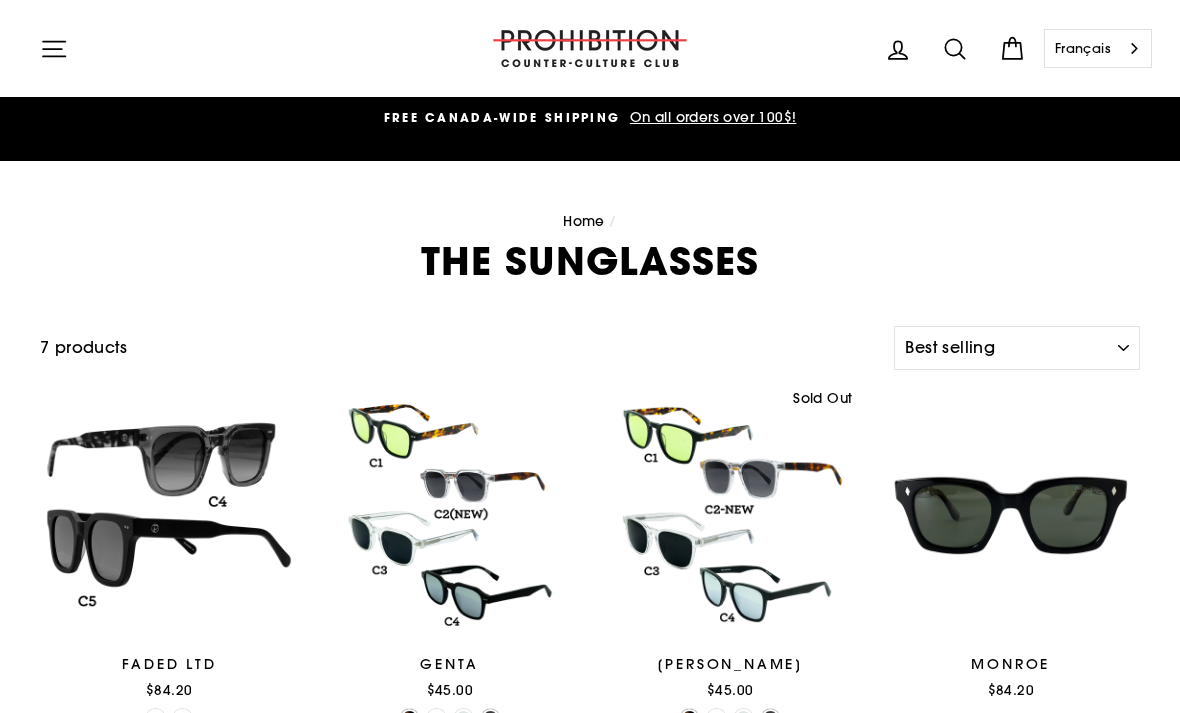 select on "best-selling" 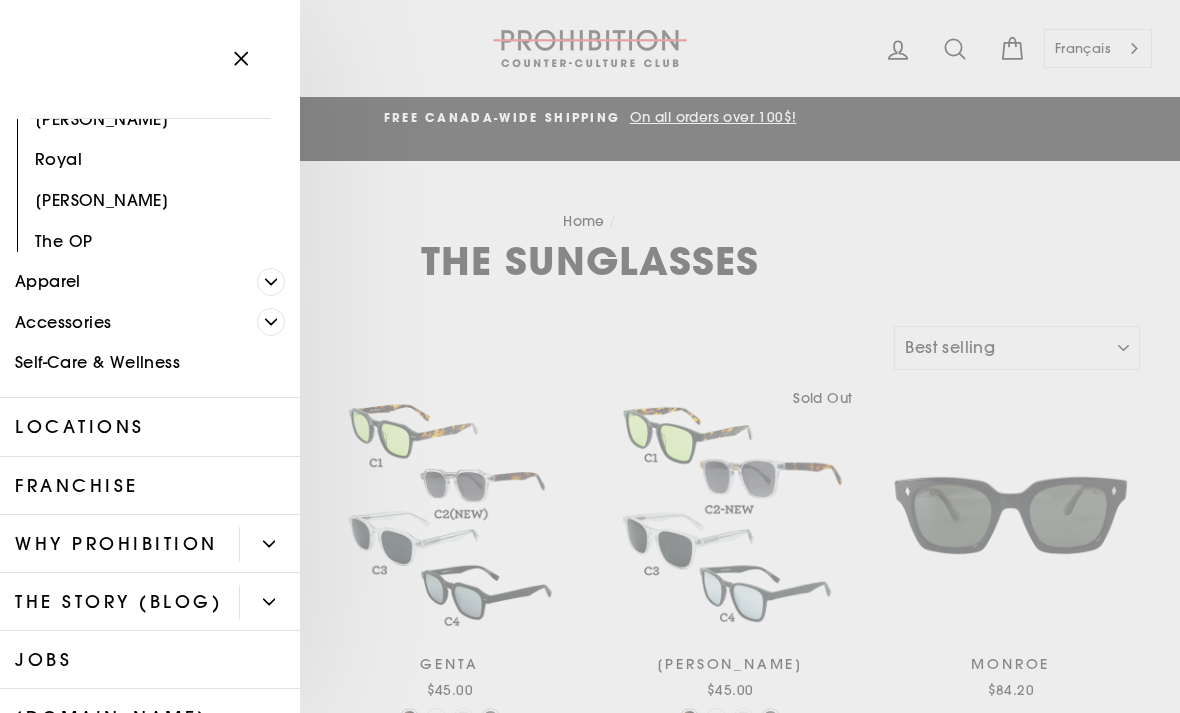 scroll, scrollTop: 563, scrollLeft: 0, axis: vertical 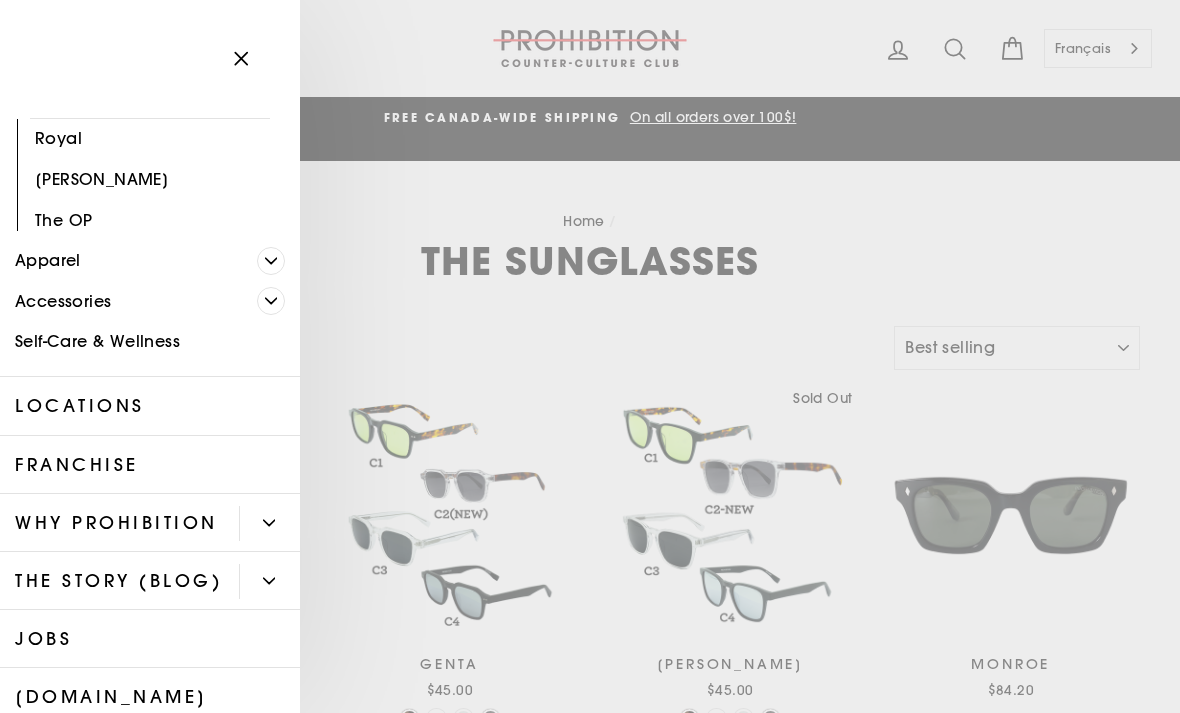 click at bounding box center (278, 261) 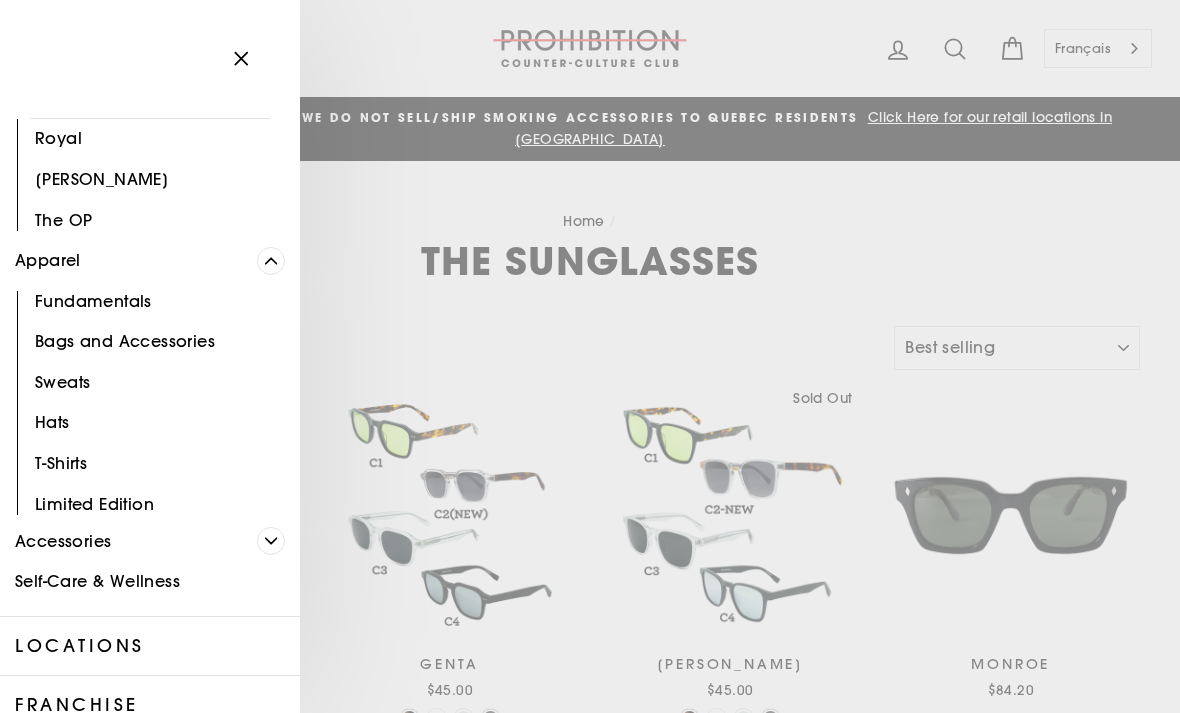 click on "Bags and Accessories" at bounding box center (150, 342) 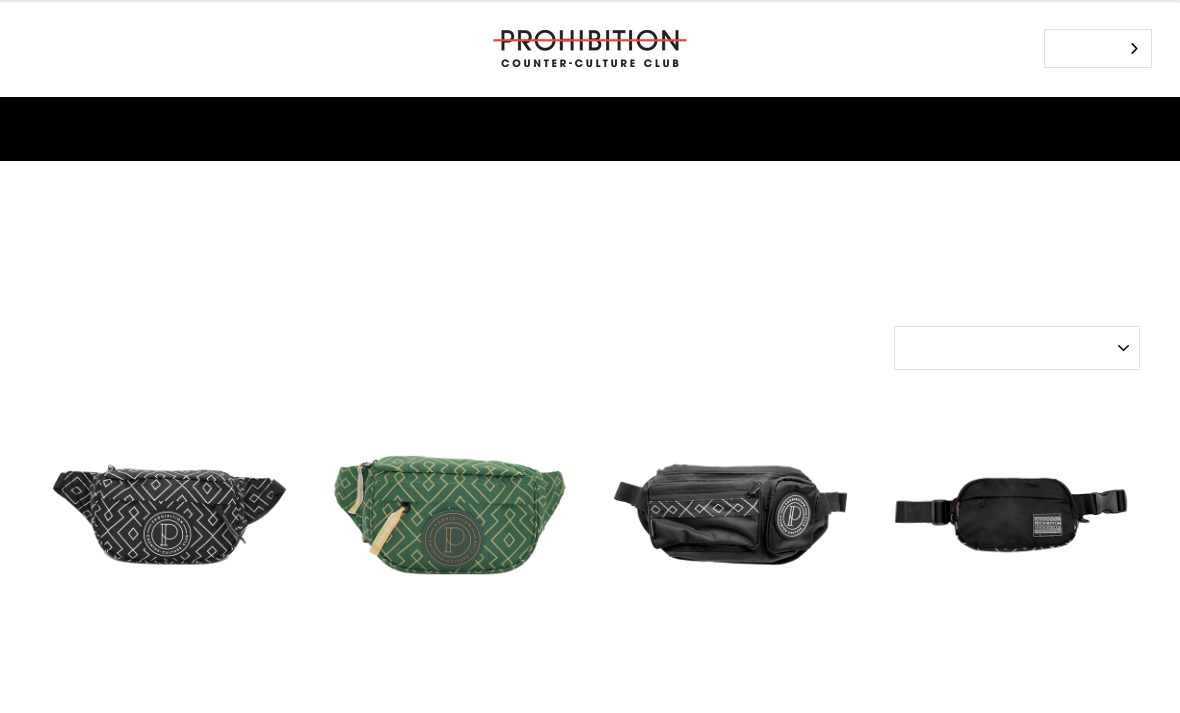 select on "best-selling" 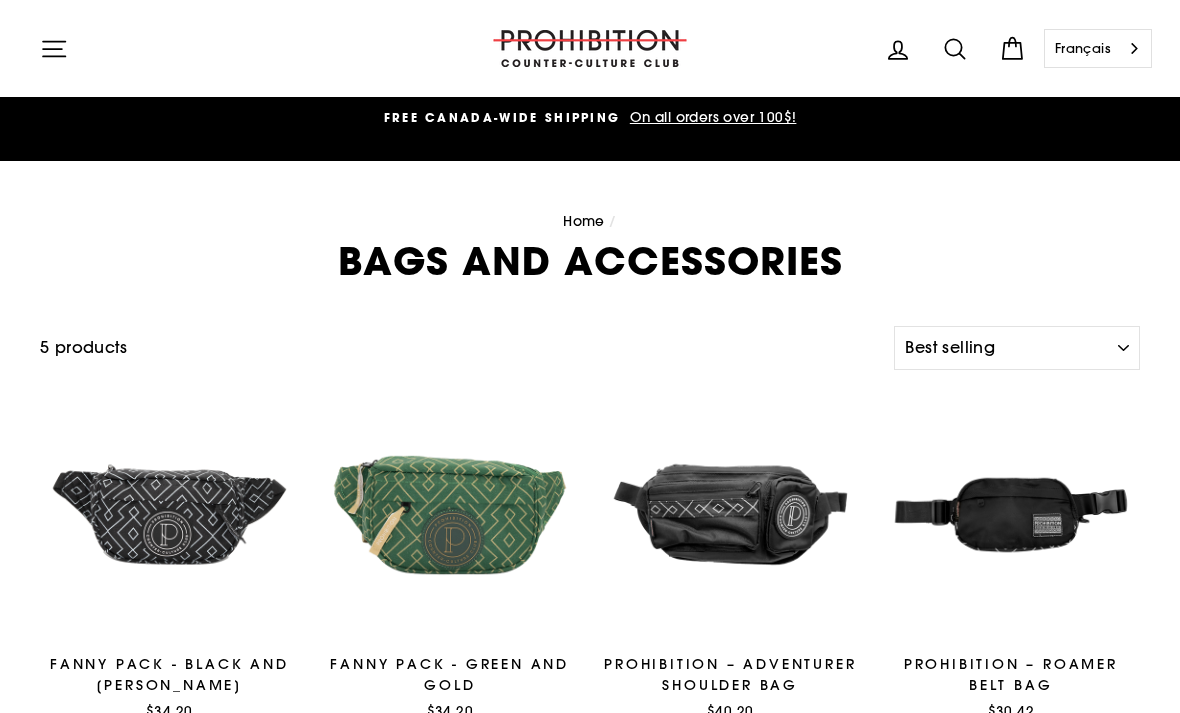 click on "Site navigation" at bounding box center [54, 48] 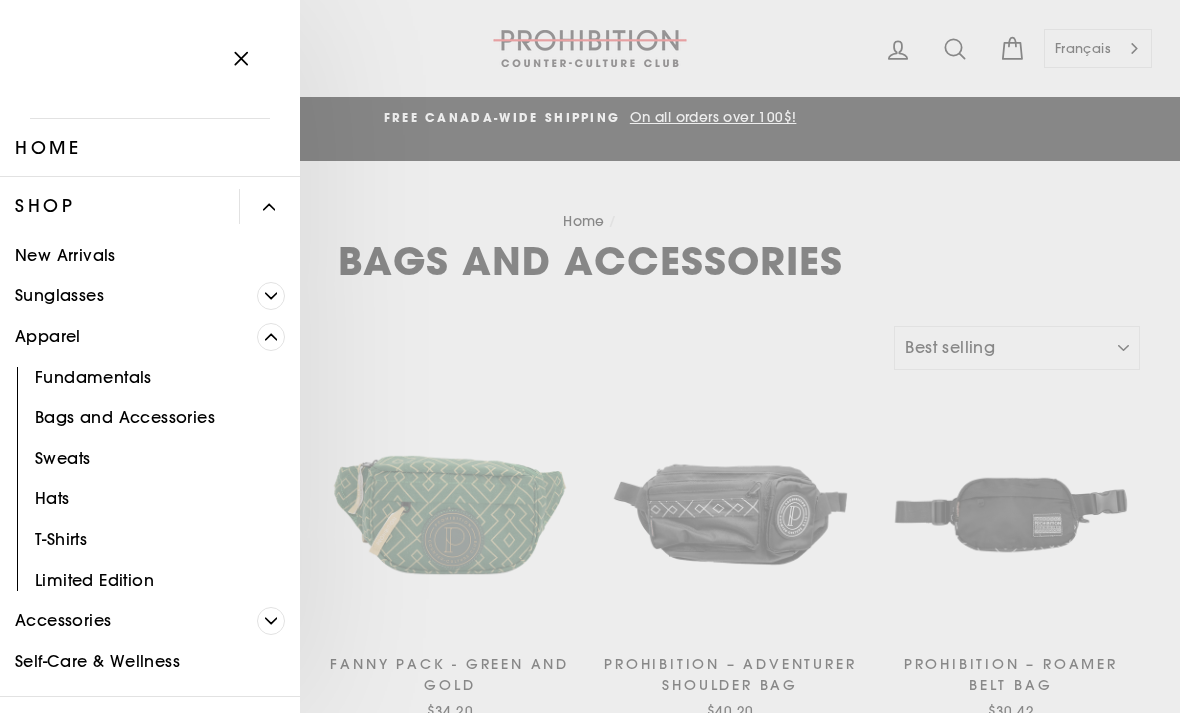 click on "Fundamentals" at bounding box center [150, 377] 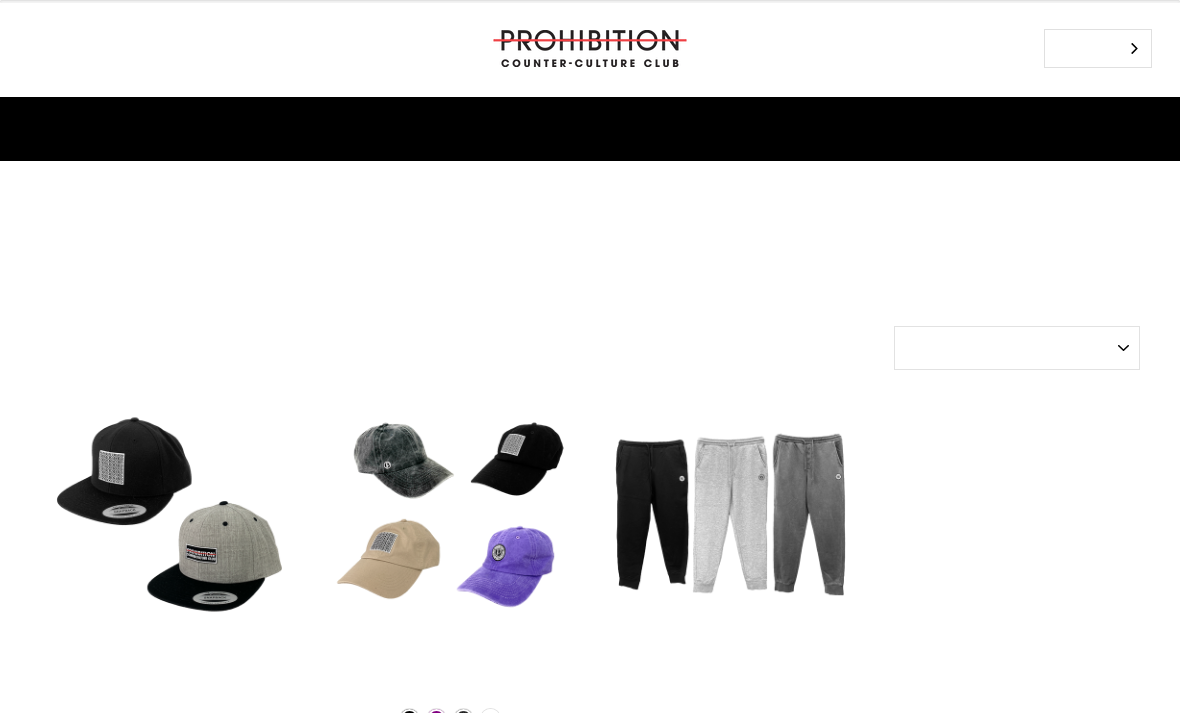 select on "best-selling" 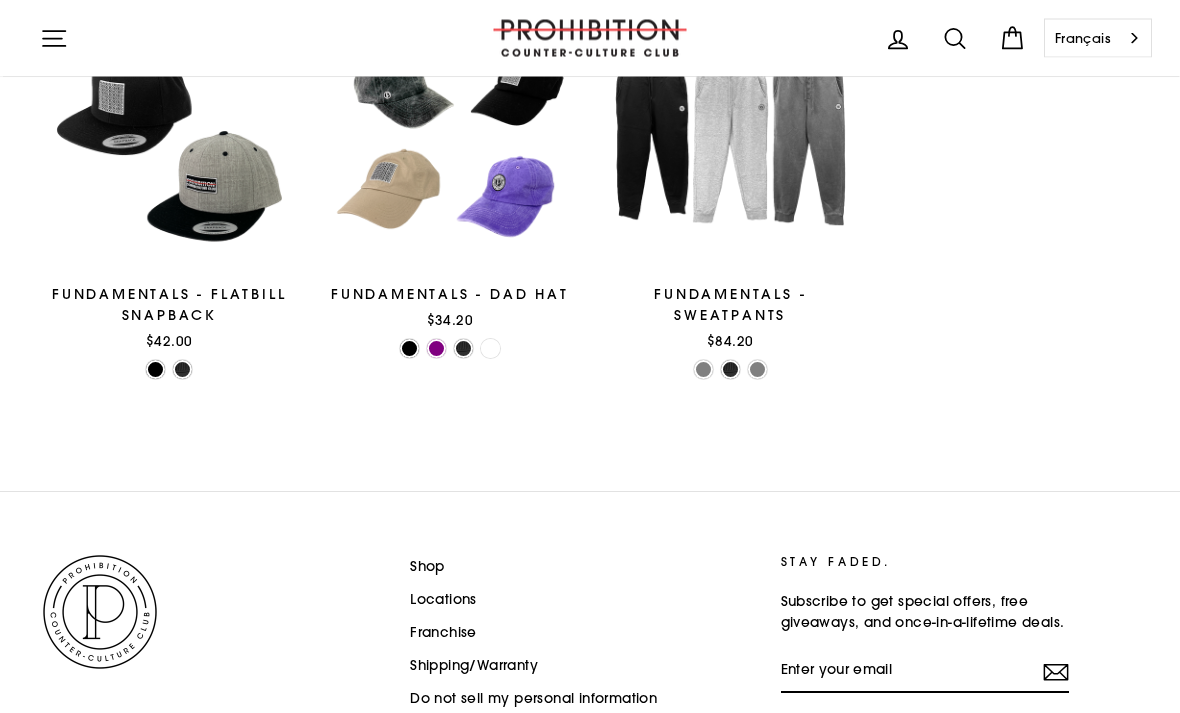 click 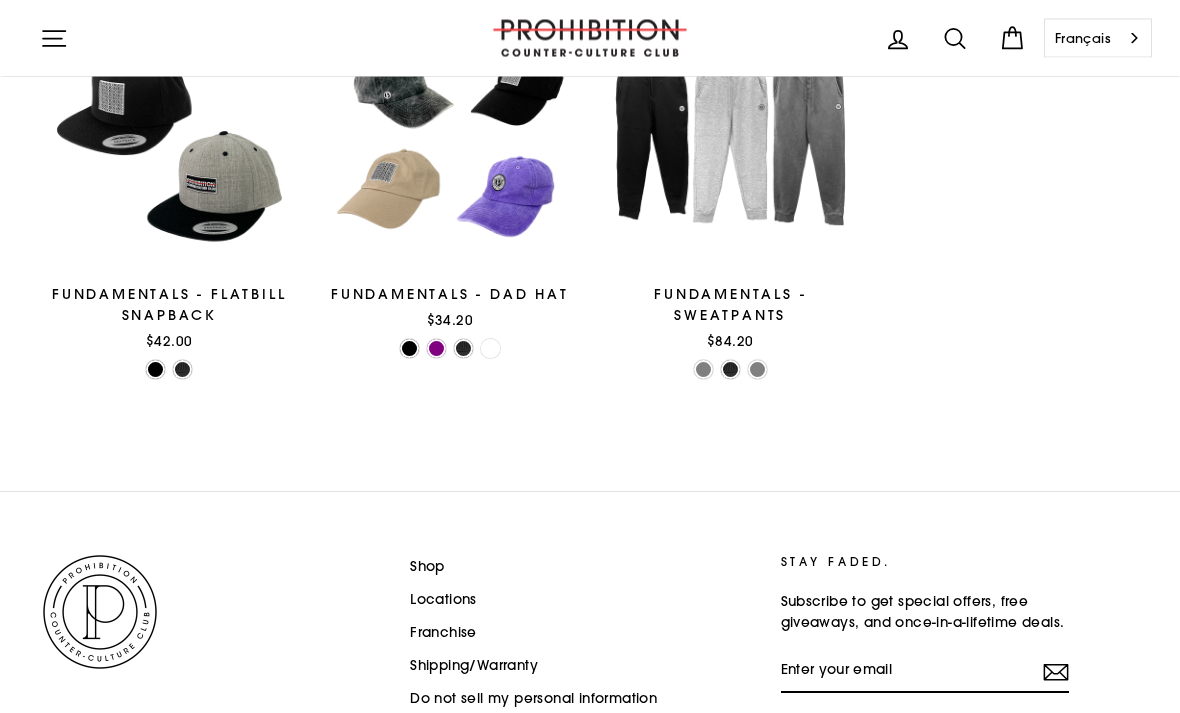 scroll, scrollTop: 350, scrollLeft: 0, axis: vertical 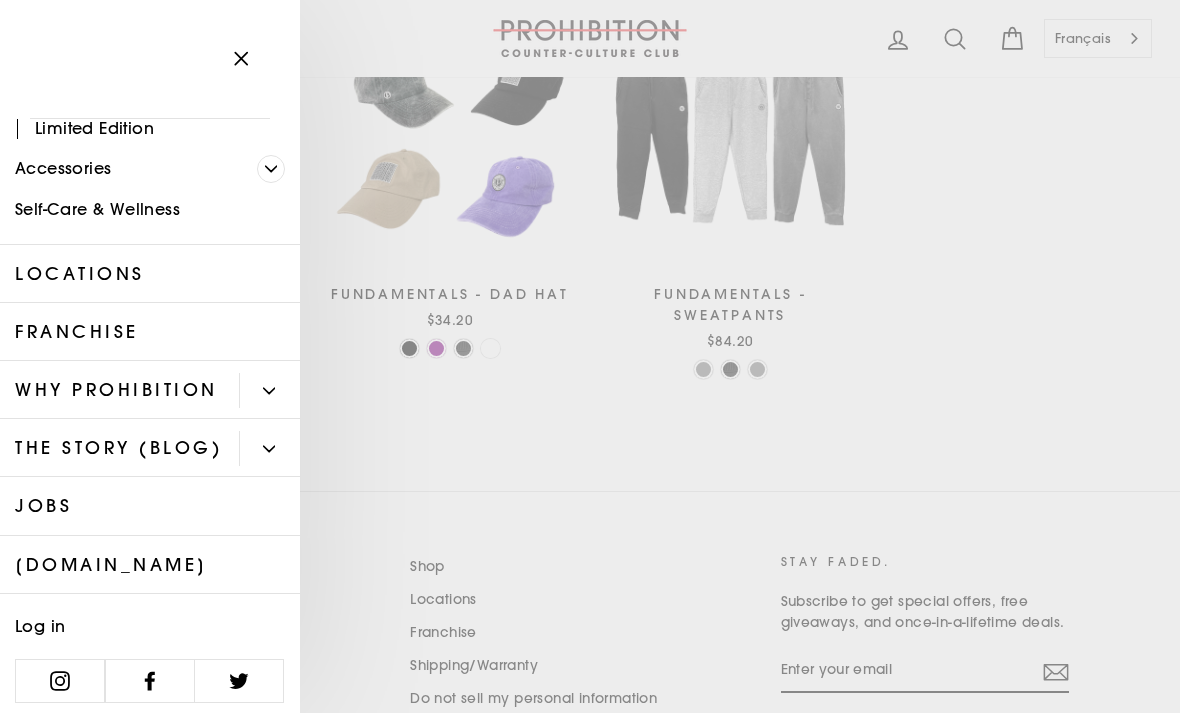 click on "Franchise" at bounding box center (150, 332) 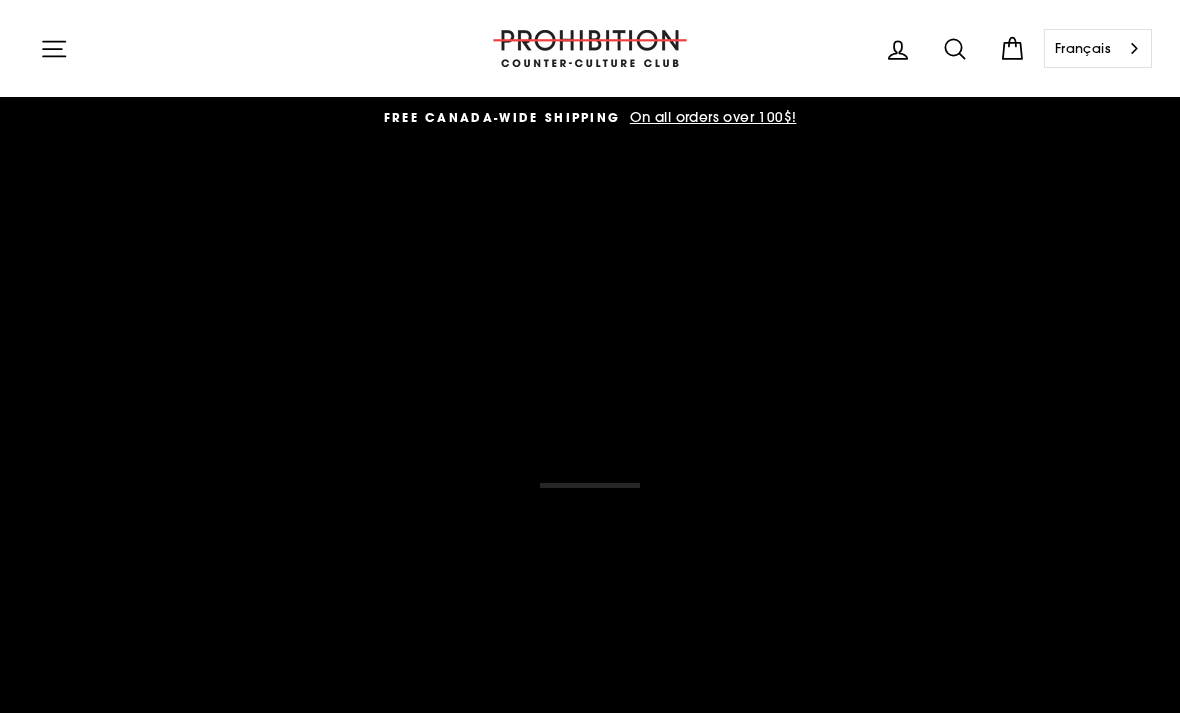 scroll, scrollTop: 0, scrollLeft: 0, axis: both 